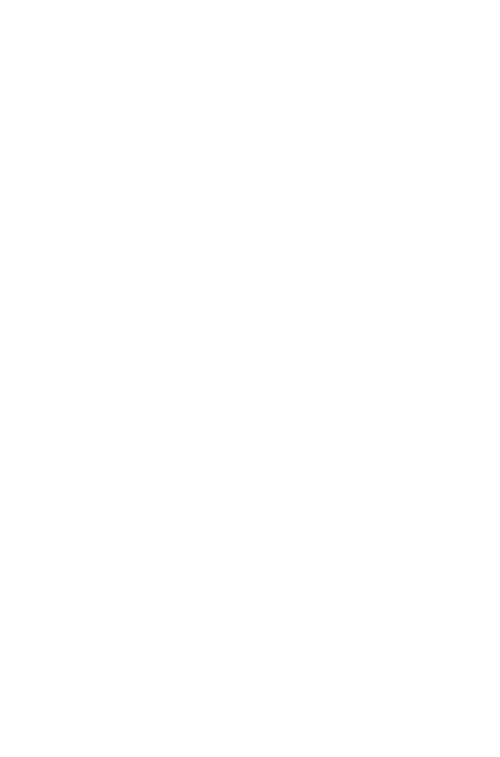select on "*" 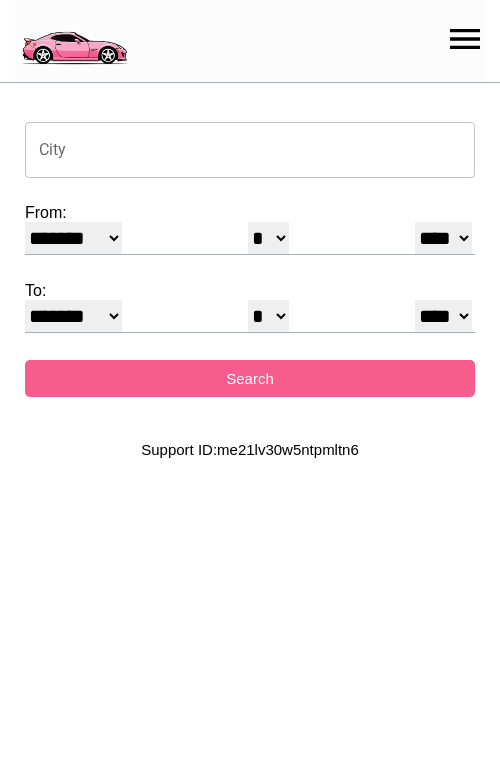 scroll, scrollTop: 0, scrollLeft: 0, axis: both 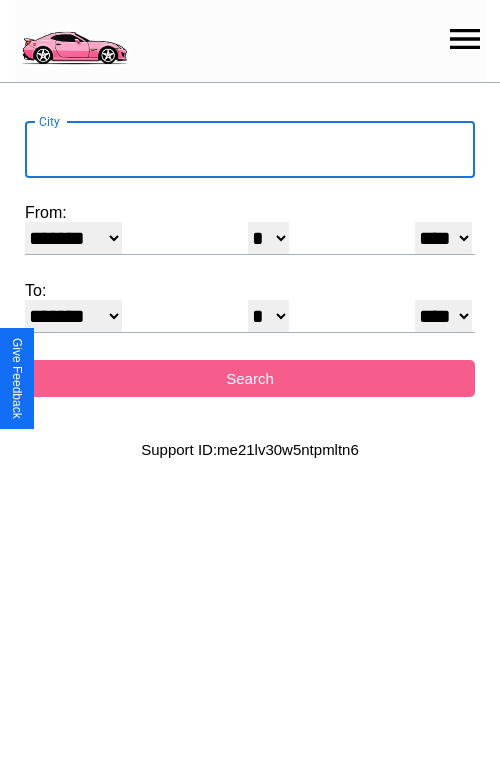 click on "City" at bounding box center (250, 150) 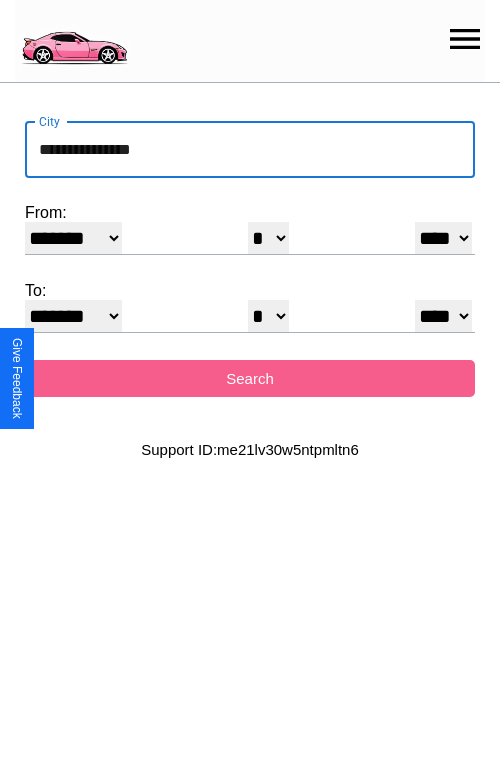 type on "**********" 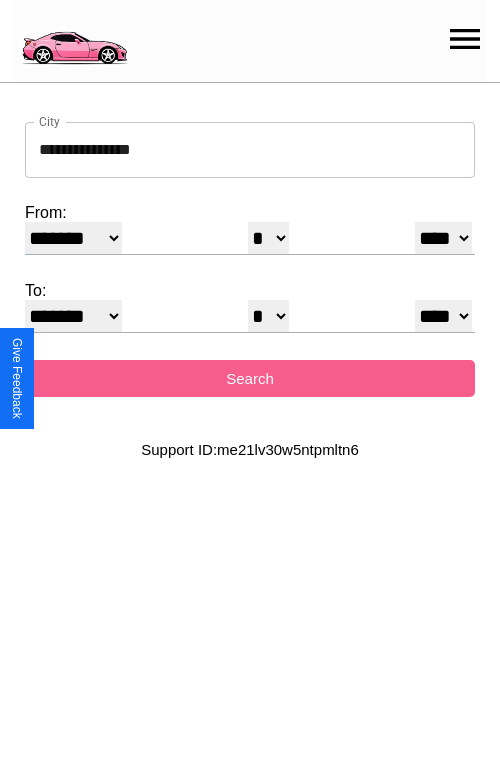 click on "******* ******** ***** ***** *** **** **** ****** ********* ******* ******** ********" at bounding box center (73, 238) 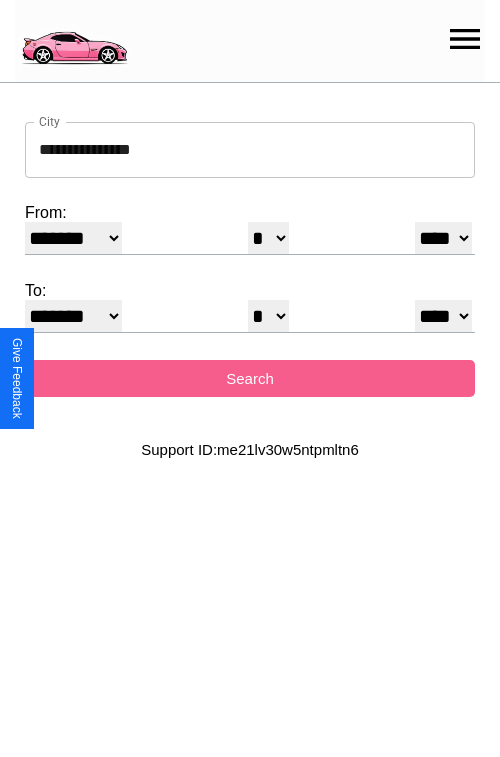 select on "**" 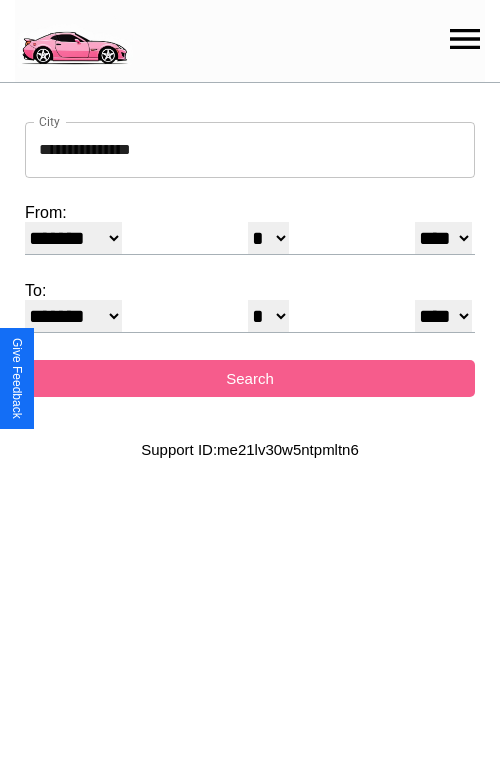 select on "**" 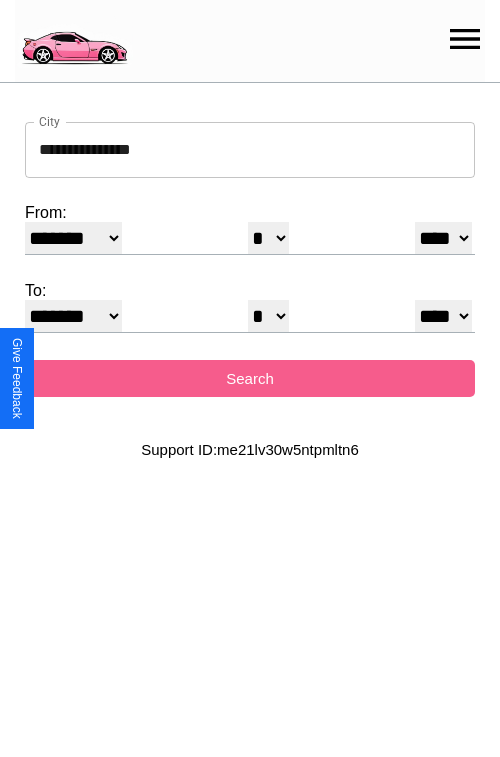 select on "**" 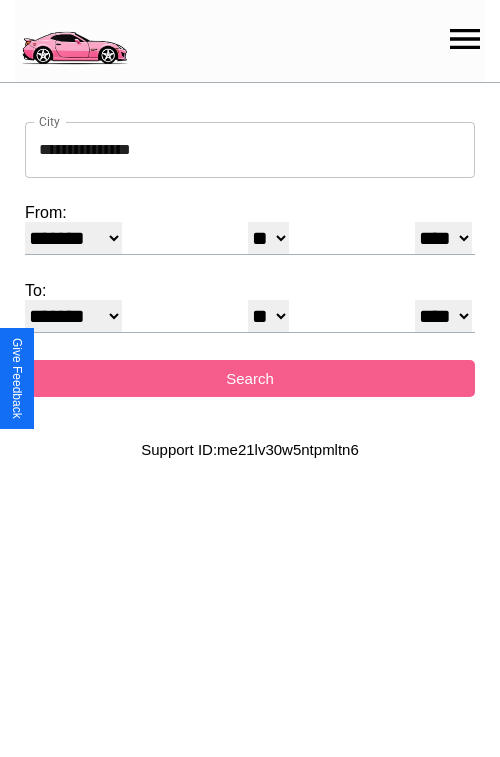 click on "* * * * * * * * * ** ** ** ** ** ** ** ** ** ** ** ** ** ** ** ** ** ** ** ** ** **" at bounding box center [268, 316] 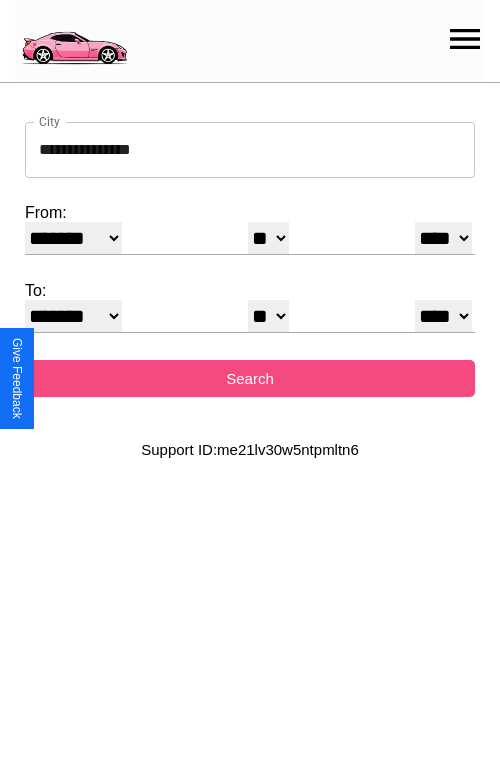 click on "Search" at bounding box center (250, 378) 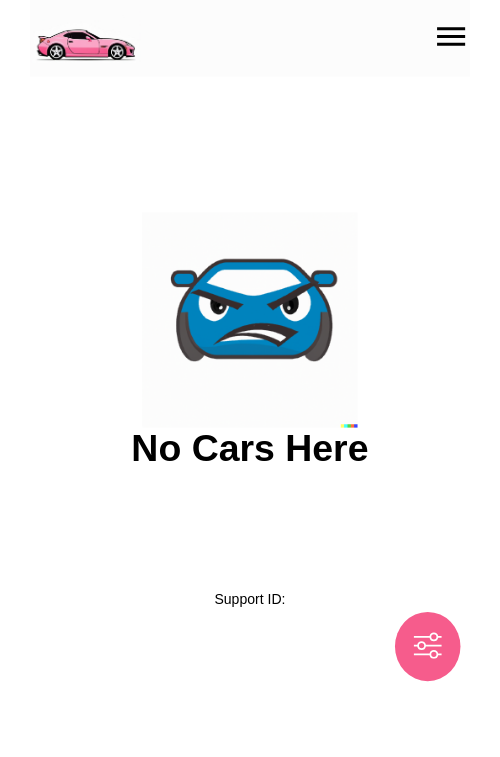 scroll, scrollTop: 0, scrollLeft: 0, axis: both 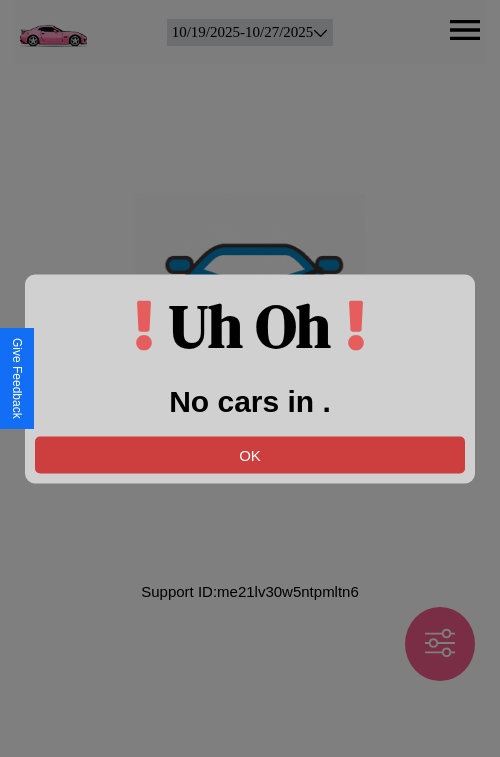 click on "OK" at bounding box center [250, 454] 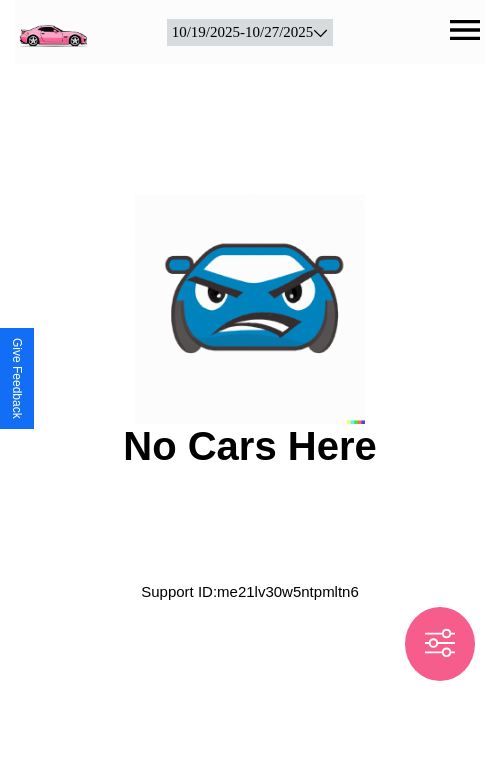click at bounding box center (53, 29) 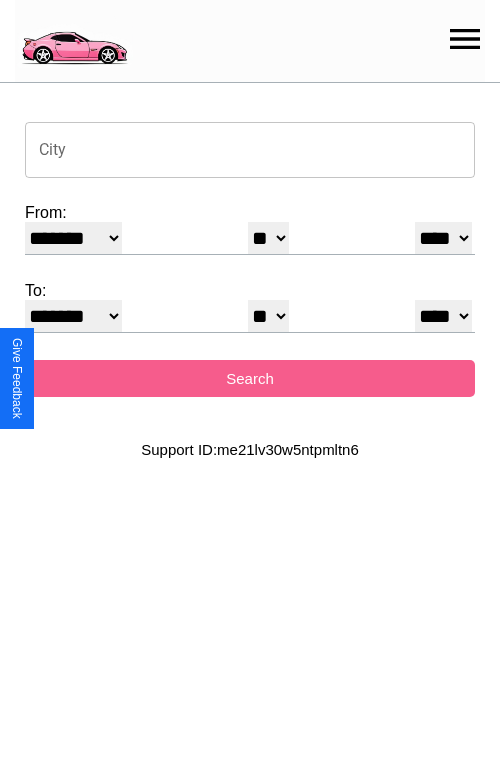 click 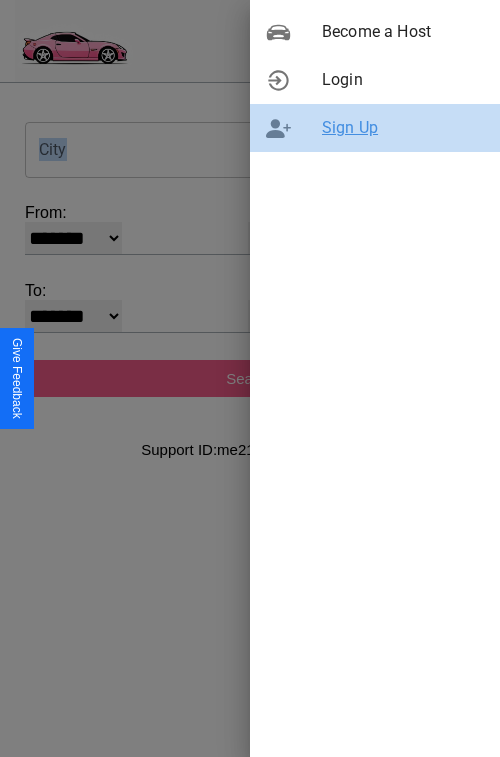 click on "Sign Up" at bounding box center (403, 128) 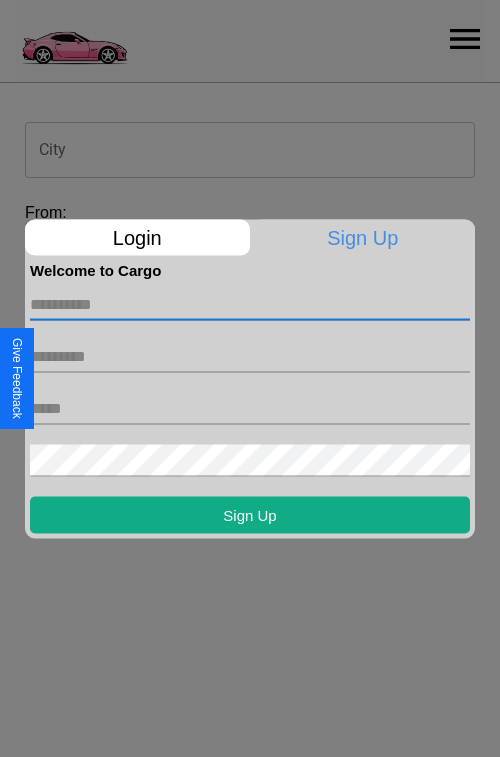 click at bounding box center [250, 304] 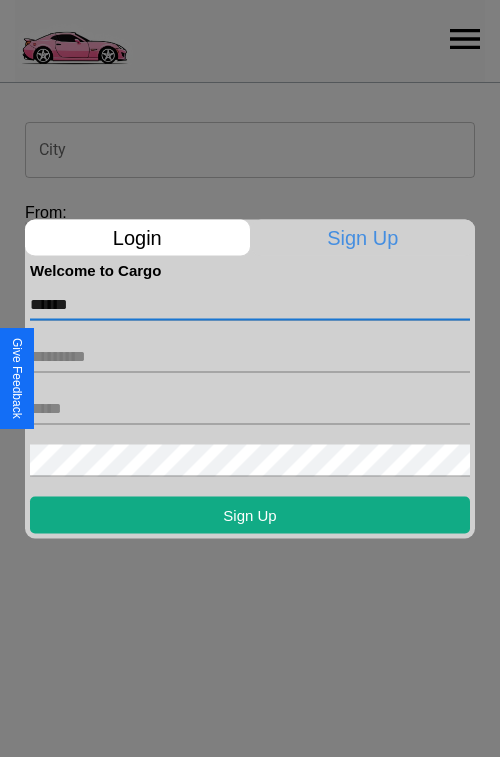 type on "******" 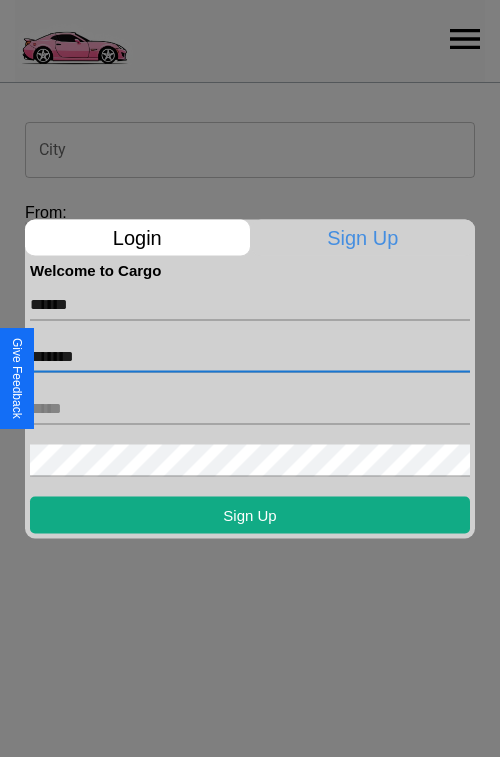 type on "*******" 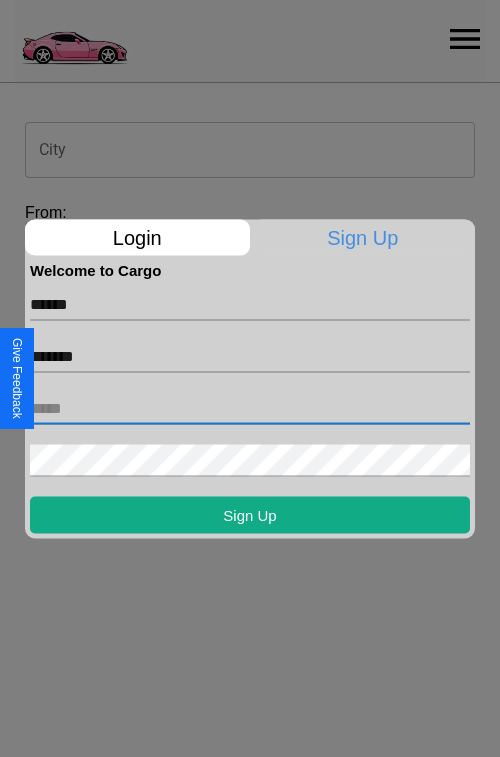 click at bounding box center [250, 408] 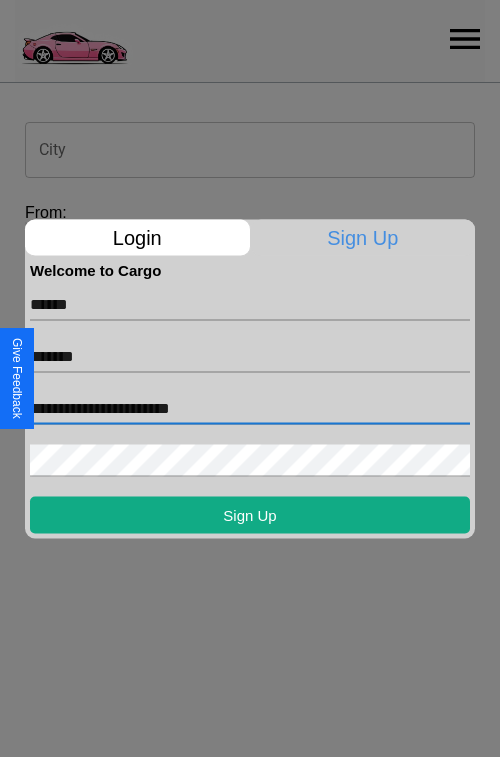type on "**********" 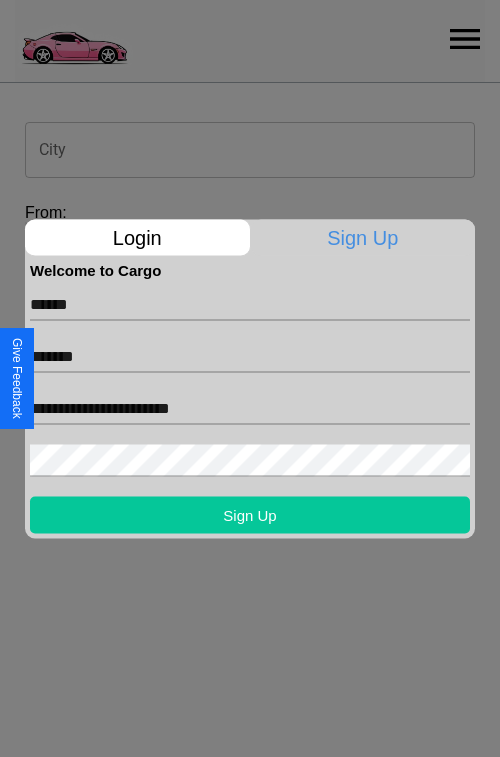 click on "Sign Up" at bounding box center (250, 514) 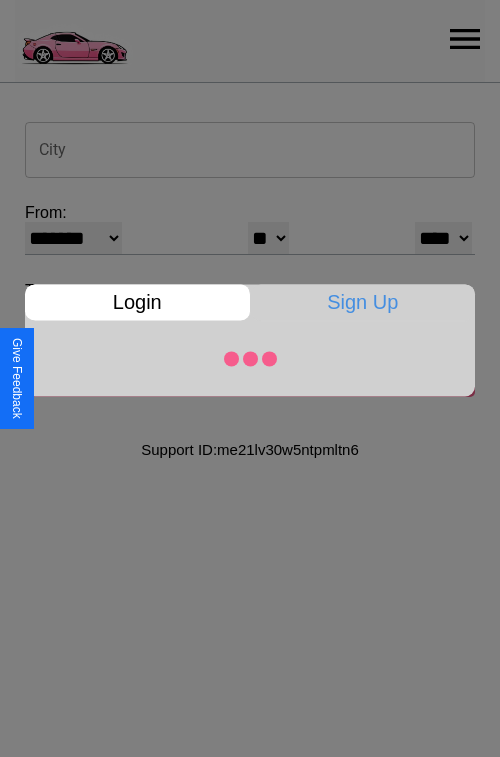 select on "**" 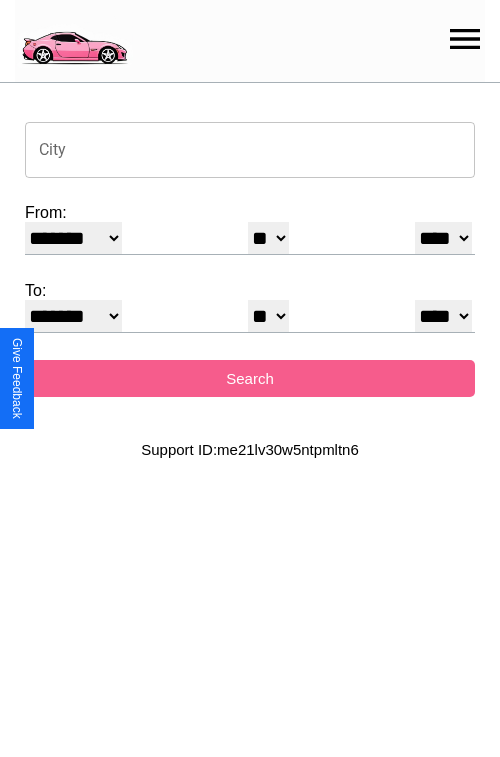 click on "City" at bounding box center [250, 150] 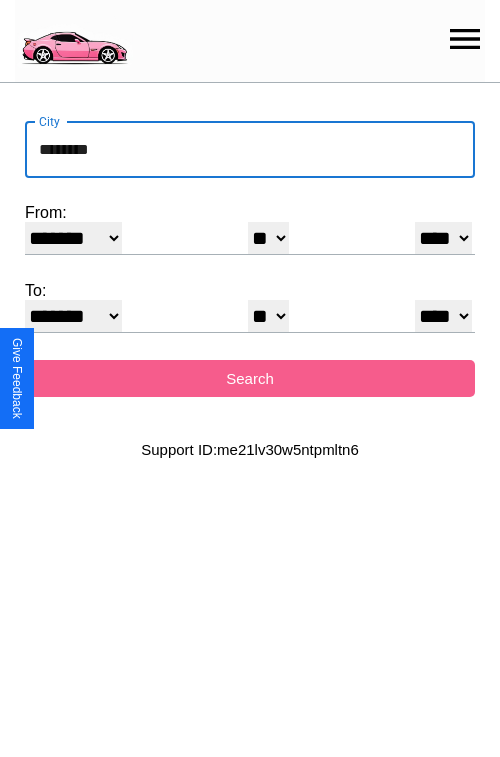 type on "********" 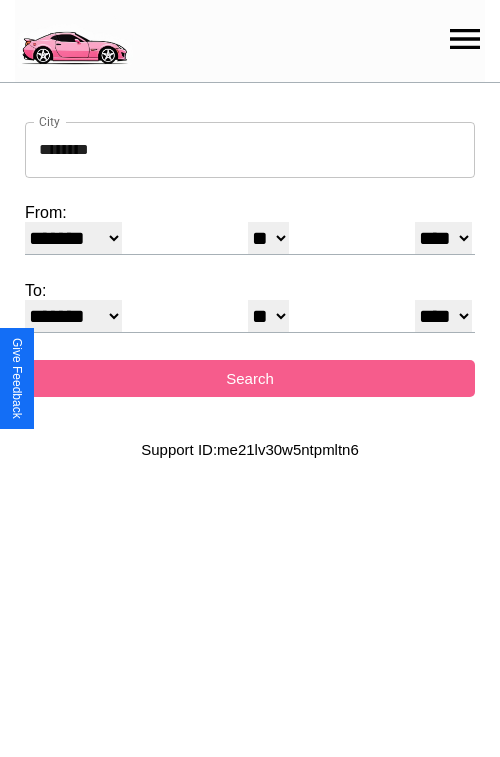 click on "******* ******** ***** ***** *** **** **** ****** ********* ******* ******** ********" at bounding box center [73, 238] 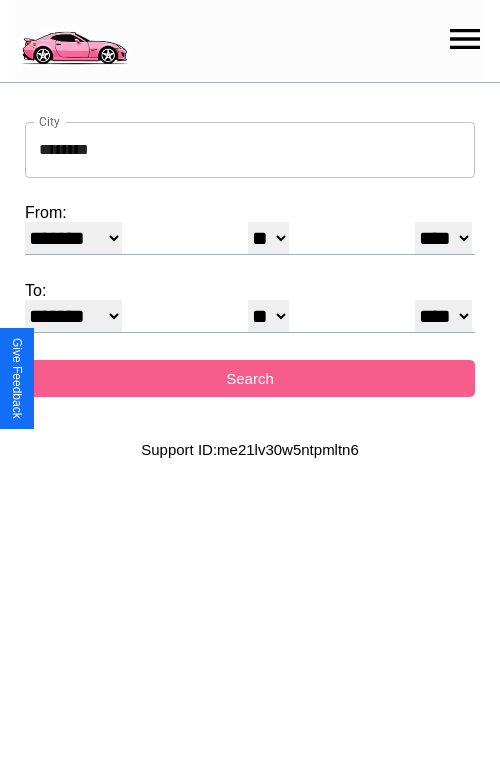 select on "*" 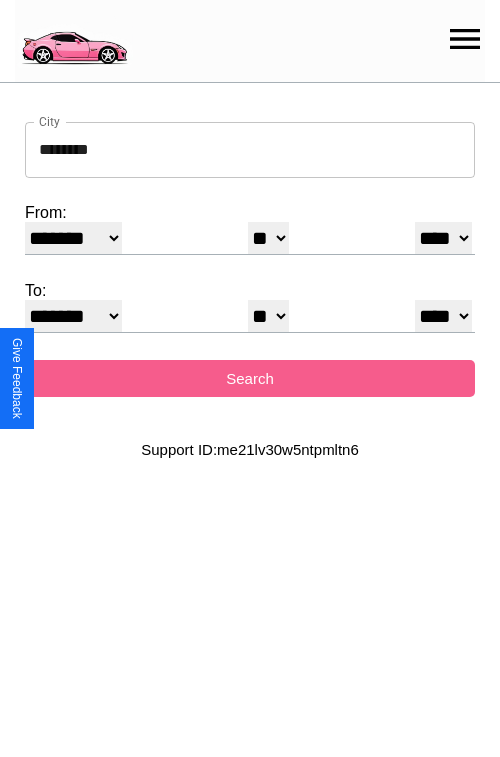 click on "* * * * * * * * * ** ** ** ** ** ** ** ** ** ** ** ** ** ** ** ** ** ** ** ** **" at bounding box center (268, 238) 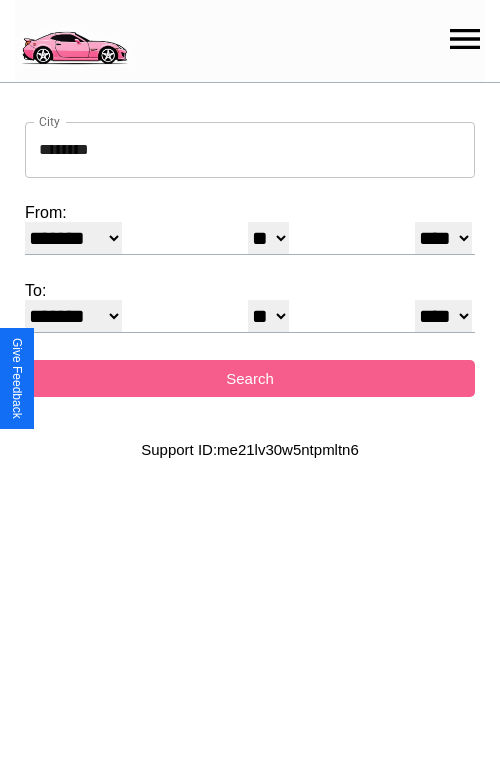 select on "**" 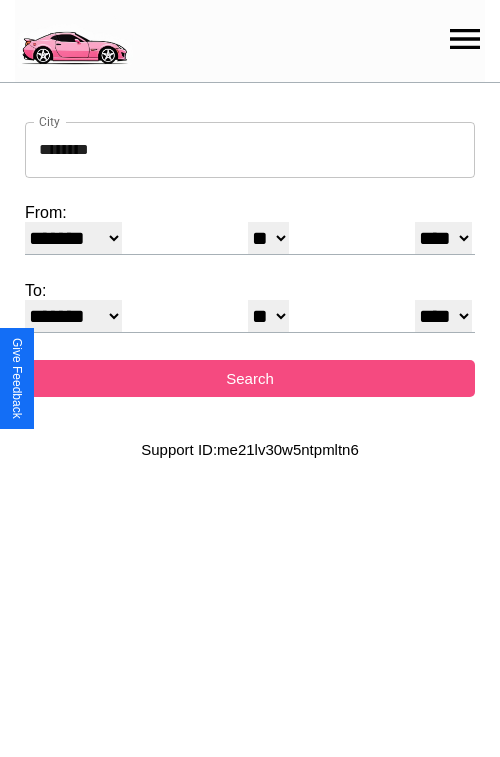 click on "Search" at bounding box center [250, 378] 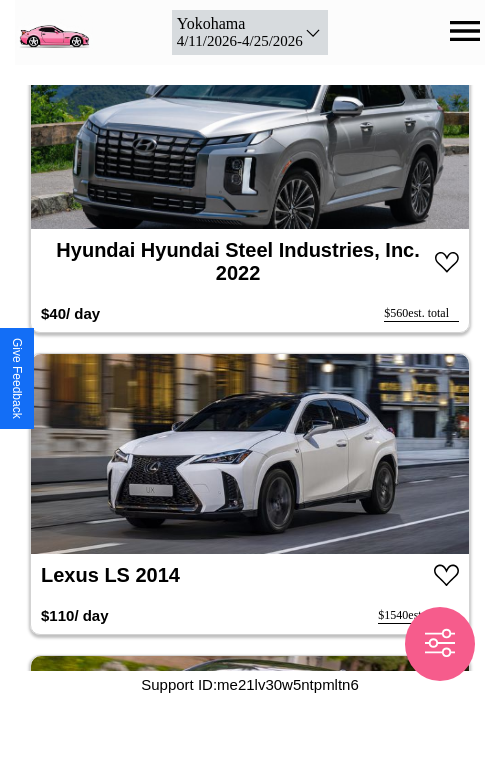scroll, scrollTop: 28916, scrollLeft: 0, axis: vertical 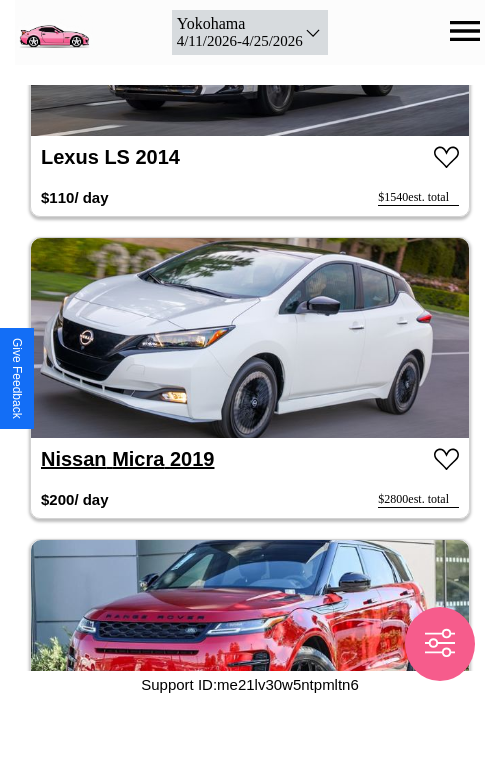 click on "Nissan   Micra   2019" at bounding box center [127, 459] 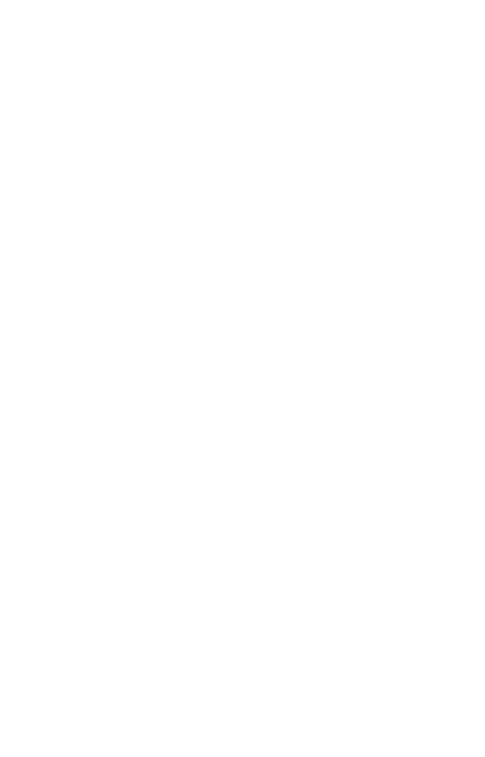 scroll, scrollTop: 0, scrollLeft: 0, axis: both 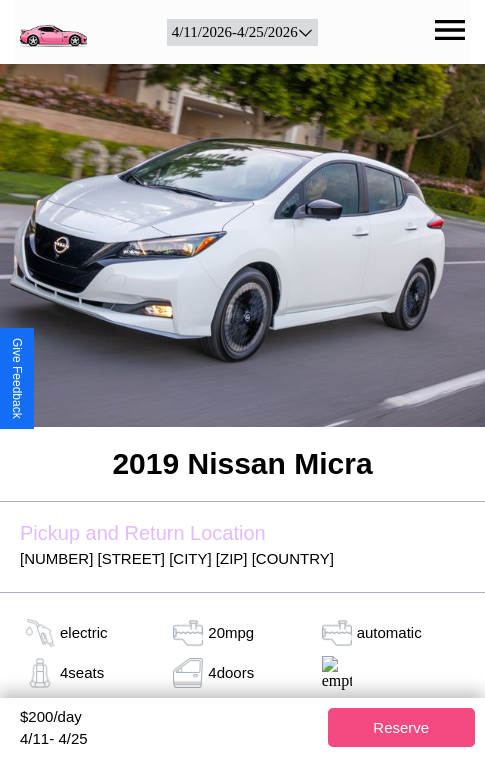 click on "Reserve" at bounding box center [402, 727] 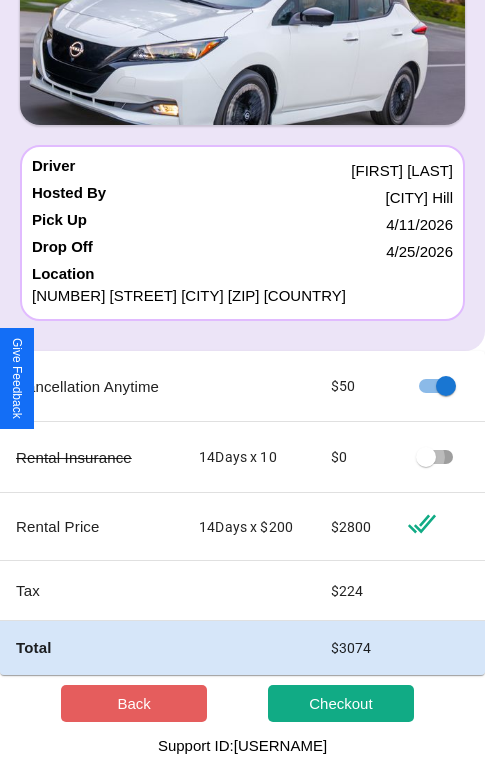 scroll, scrollTop: 143, scrollLeft: 0, axis: vertical 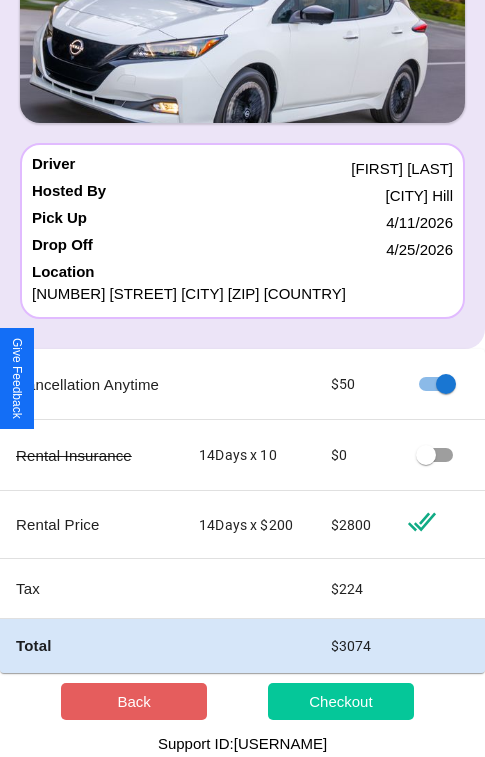 click on "Checkout" at bounding box center (341, 701) 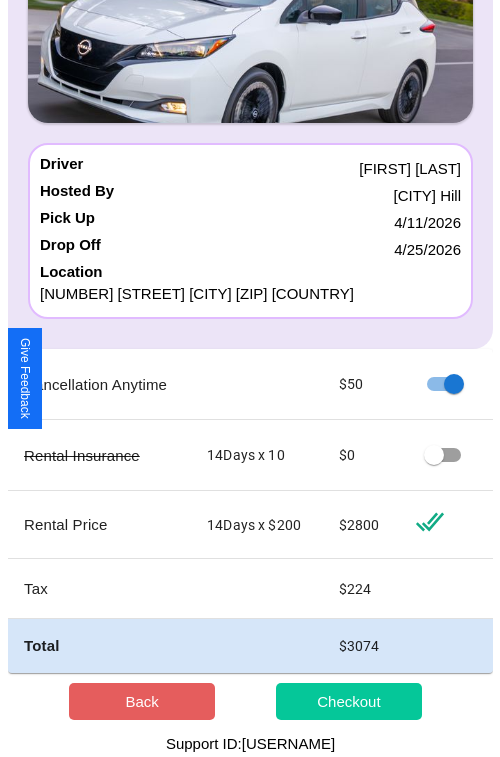 scroll, scrollTop: 0, scrollLeft: 0, axis: both 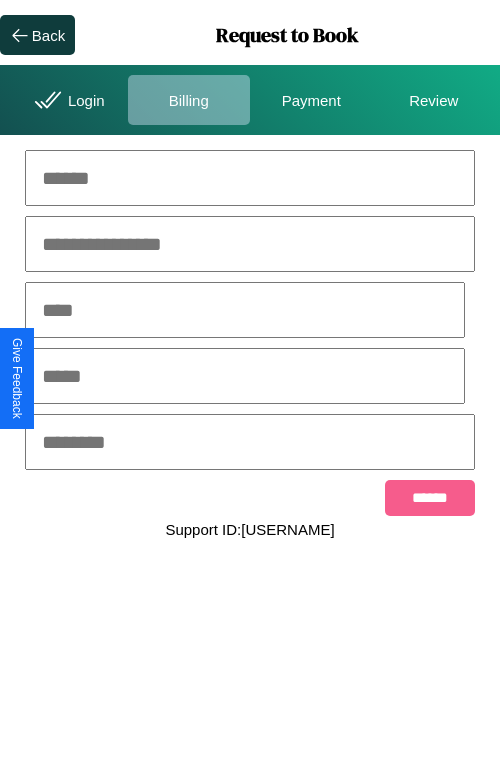 click at bounding box center (250, 178) 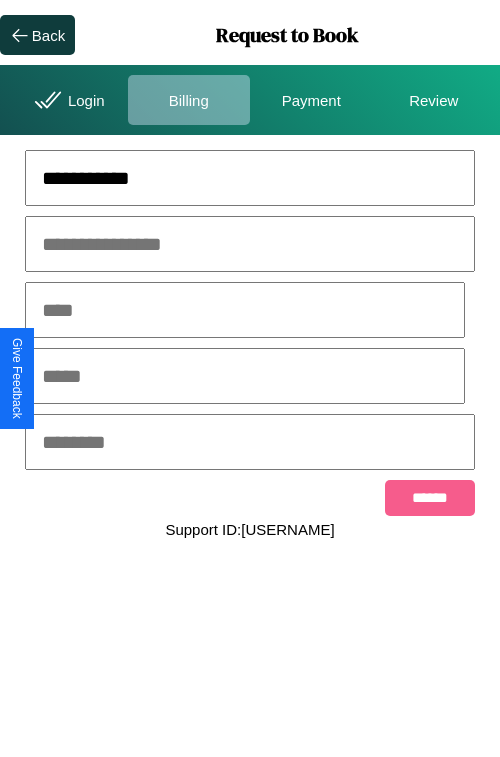 type on "**********" 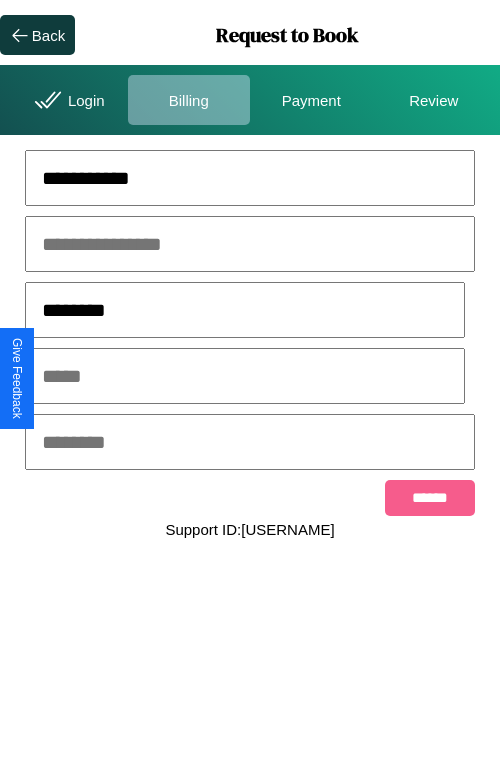 type on "********" 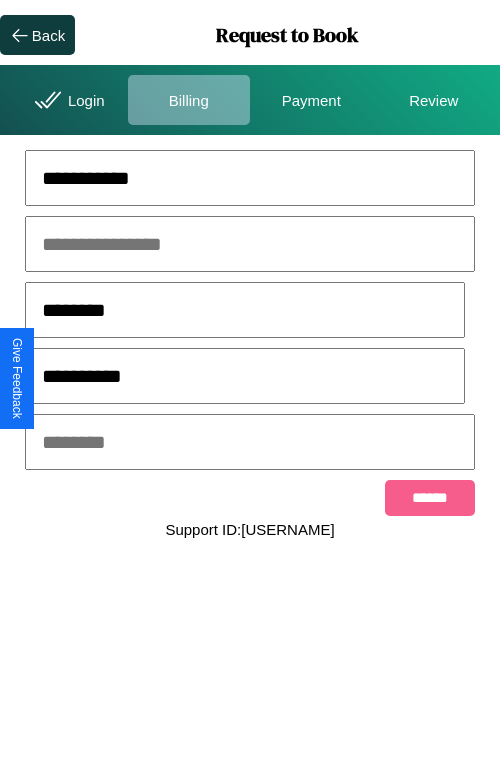 type on "**********" 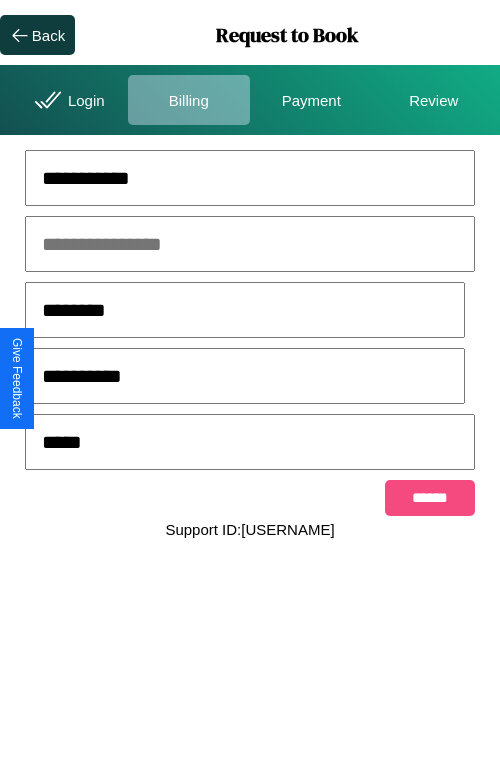 type on "*****" 